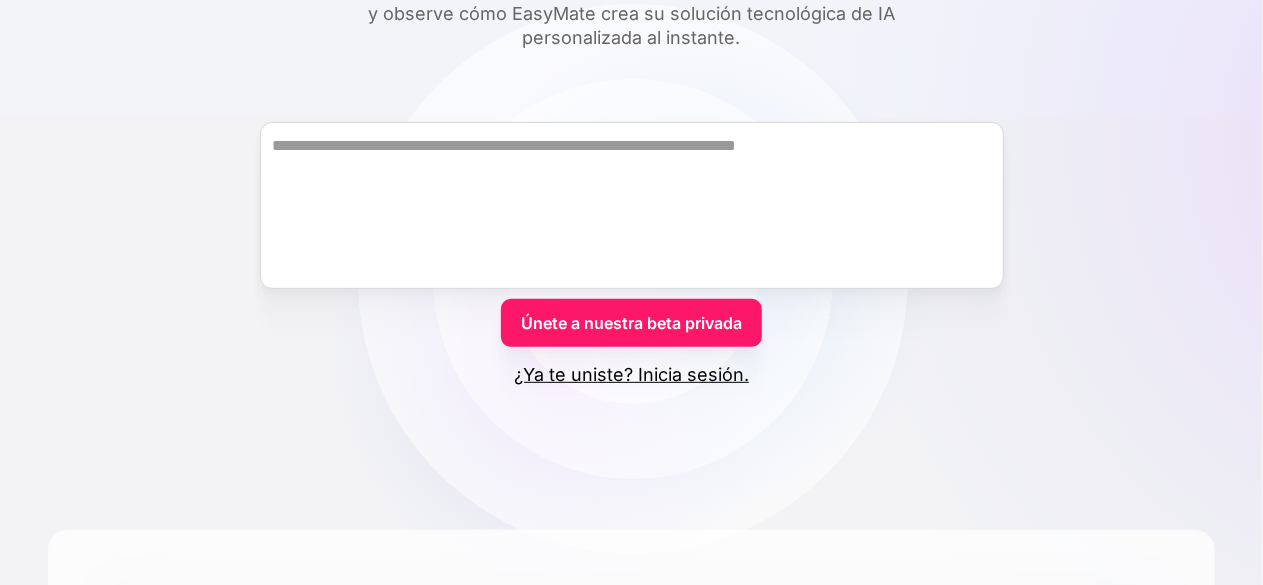scroll, scrollTop: 300, scrollLeft: 0, axis: vertical 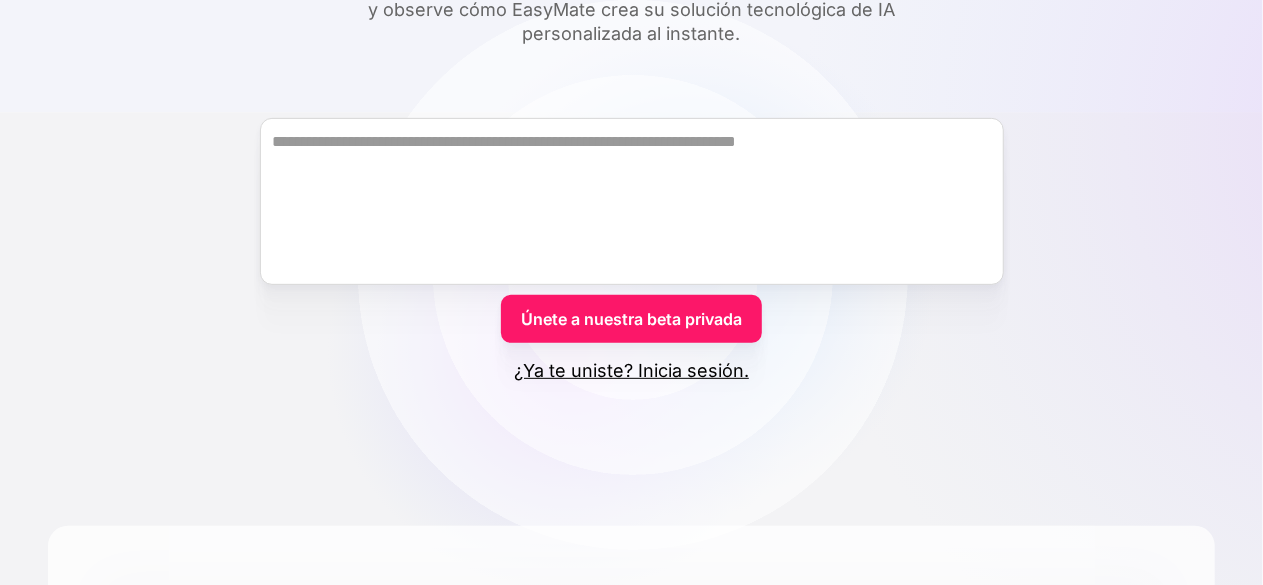 click on "Únete a nuestra beta privada" at bounding box center [631, 319] 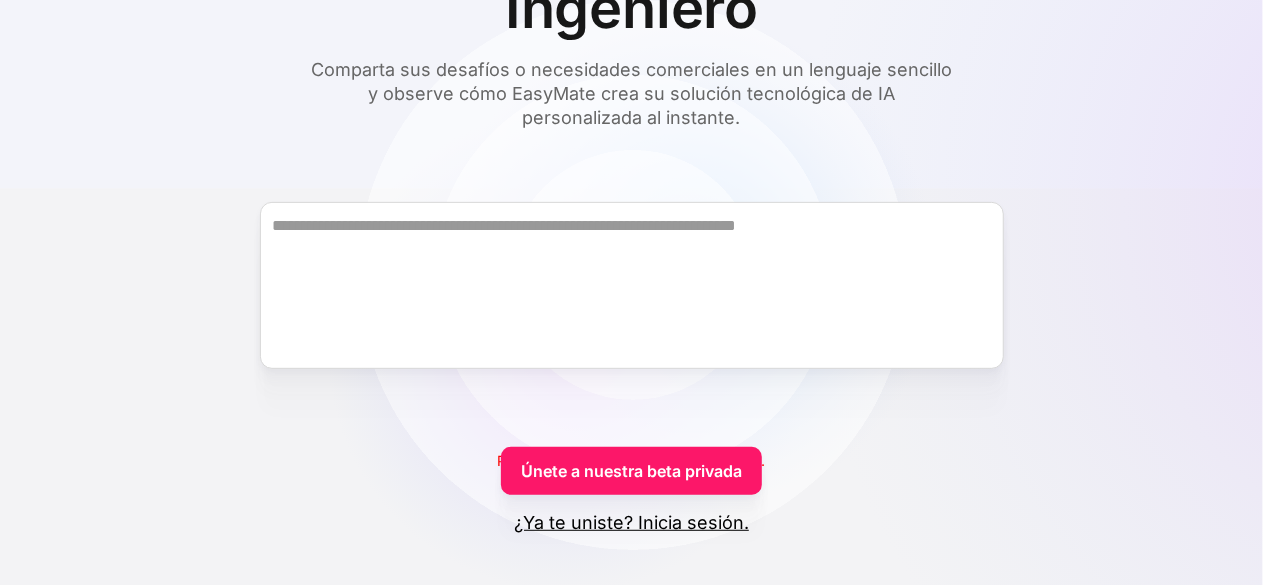 click on "Únete a nuestra beta privada" at bounding box center (631, 471) 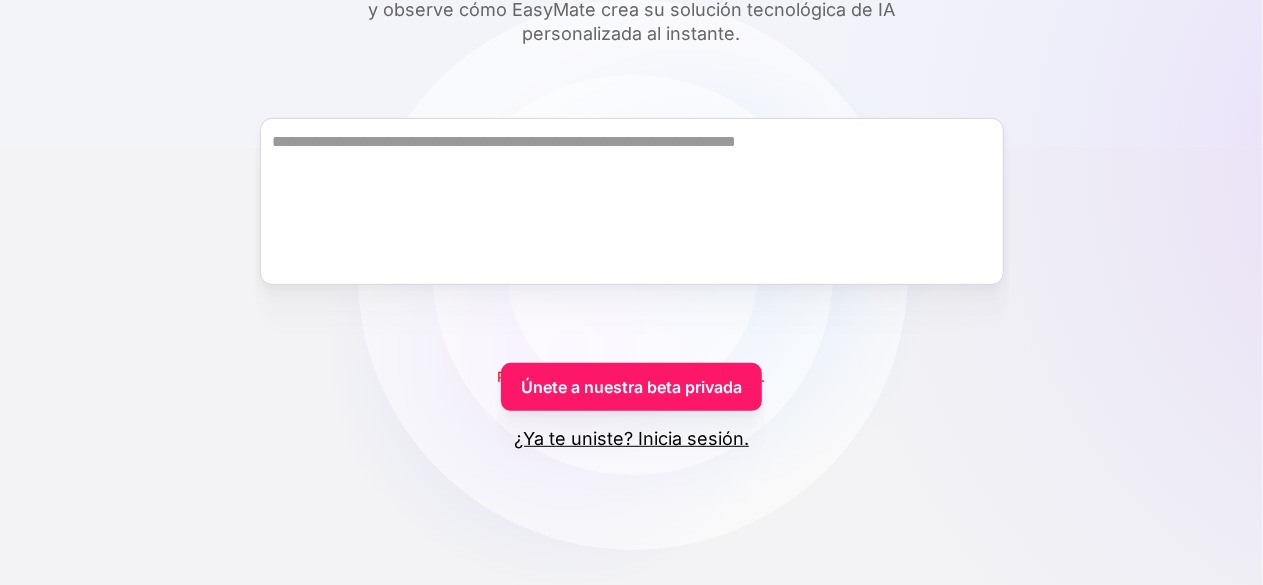 click on "¿Ya te uniste? Inicia sesión." at bounding box center [631, 438] 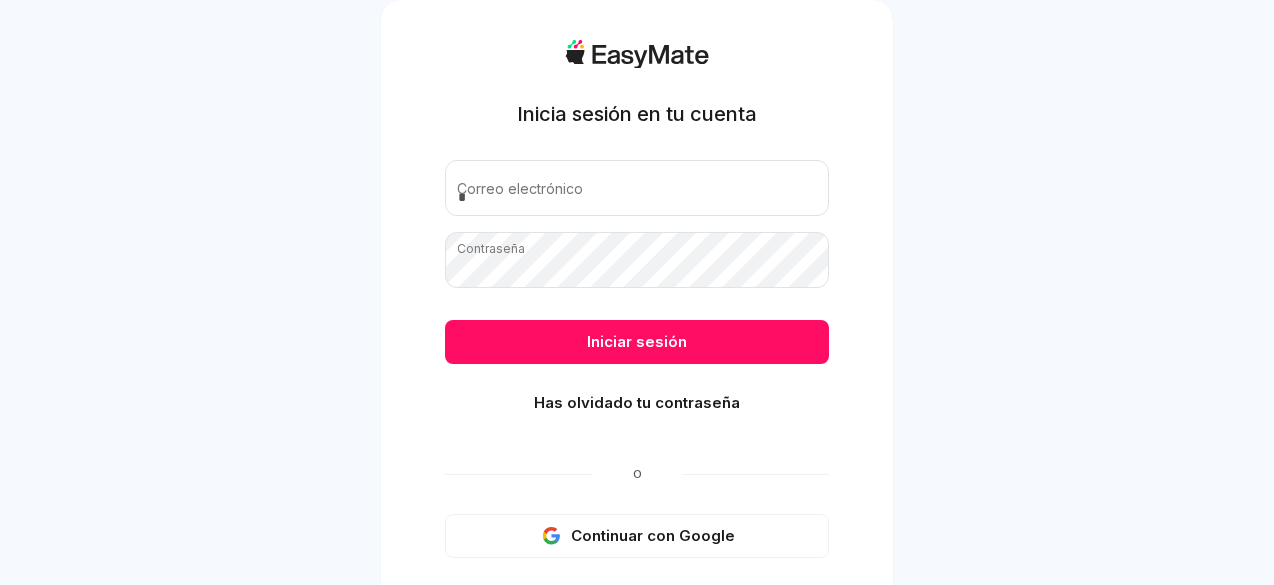 scroll, scrollTop: 0, scrollLeft: 0, axis: both 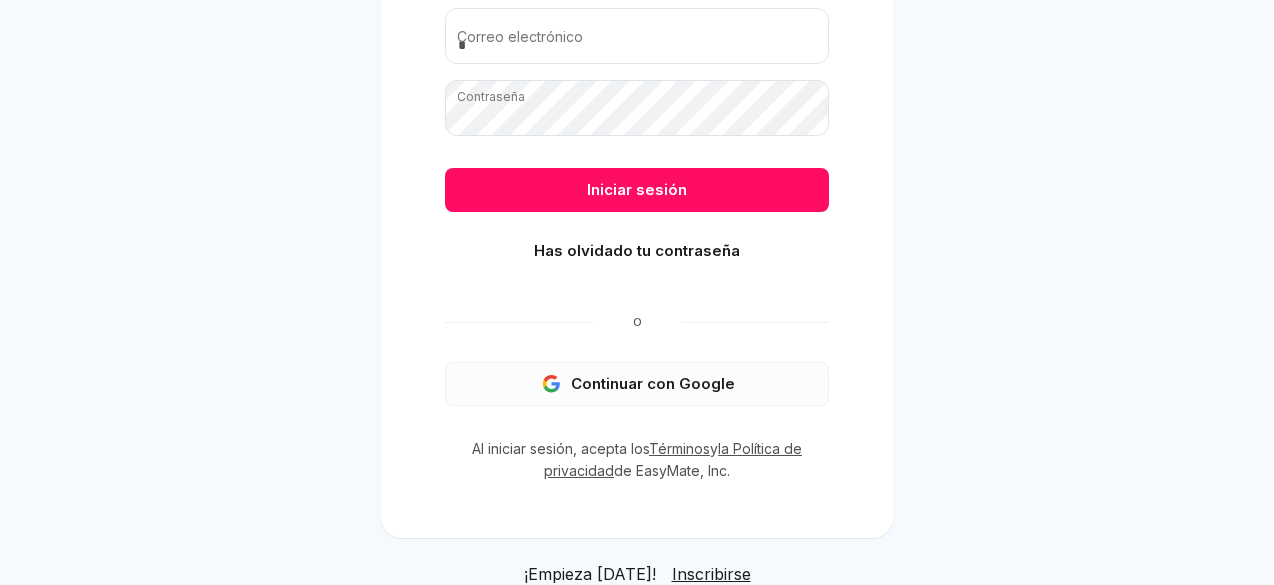 click on "Continuar con Google" at bounding box center (637, 384) 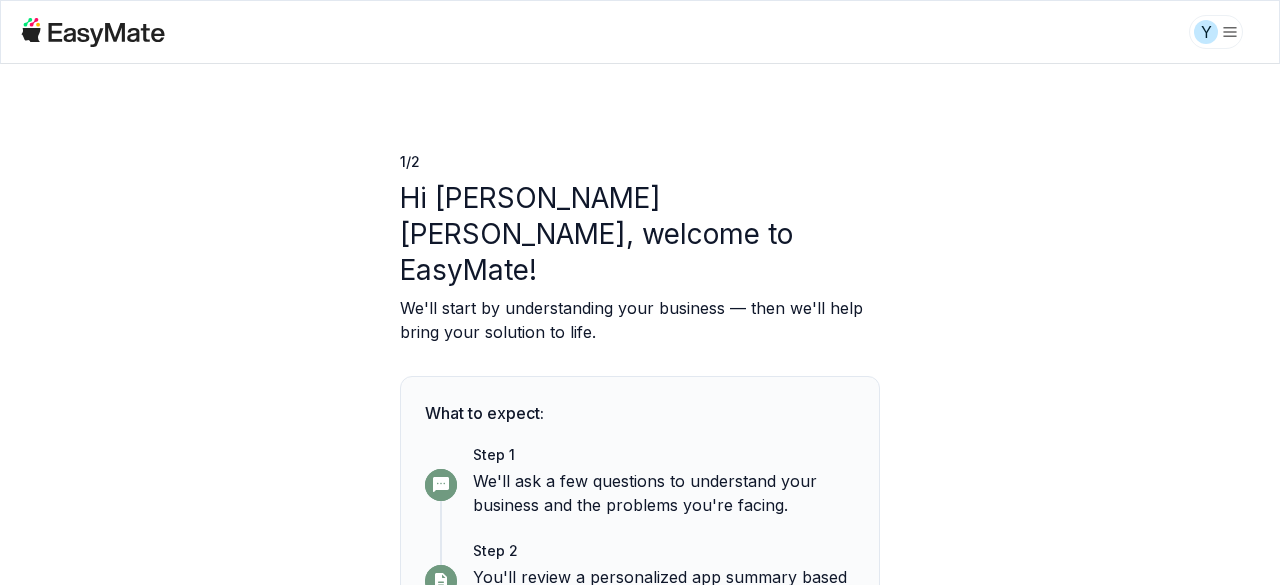 scroll, scrollTop: 0, scrollLeft: 0, axis: both 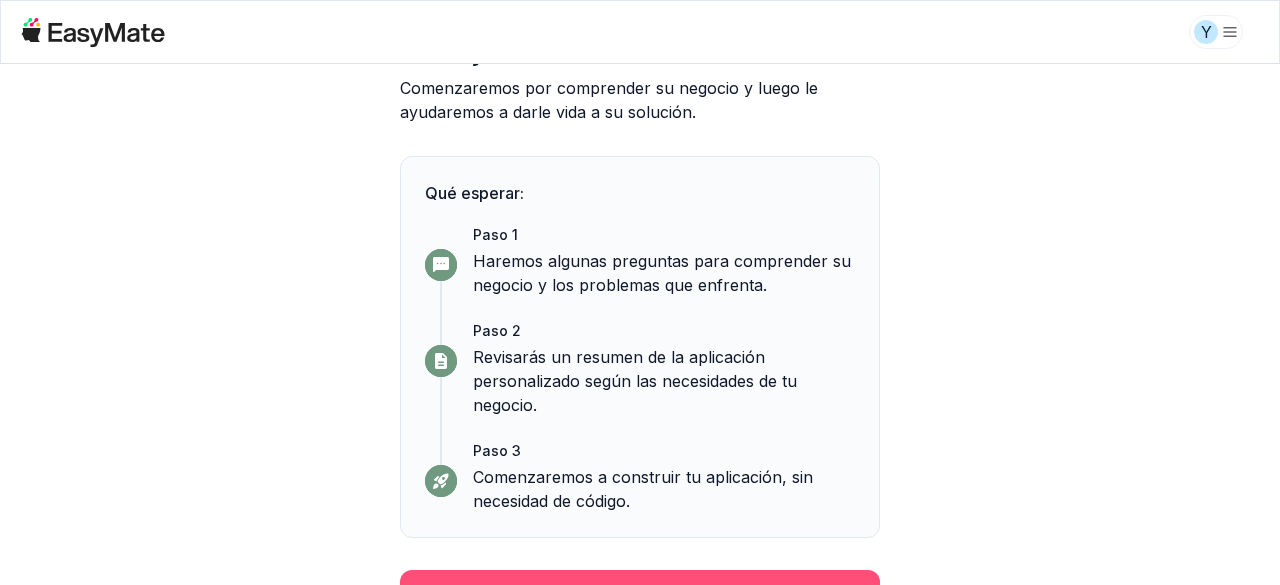 click on "Continuar" at bounding box center (640, 595) 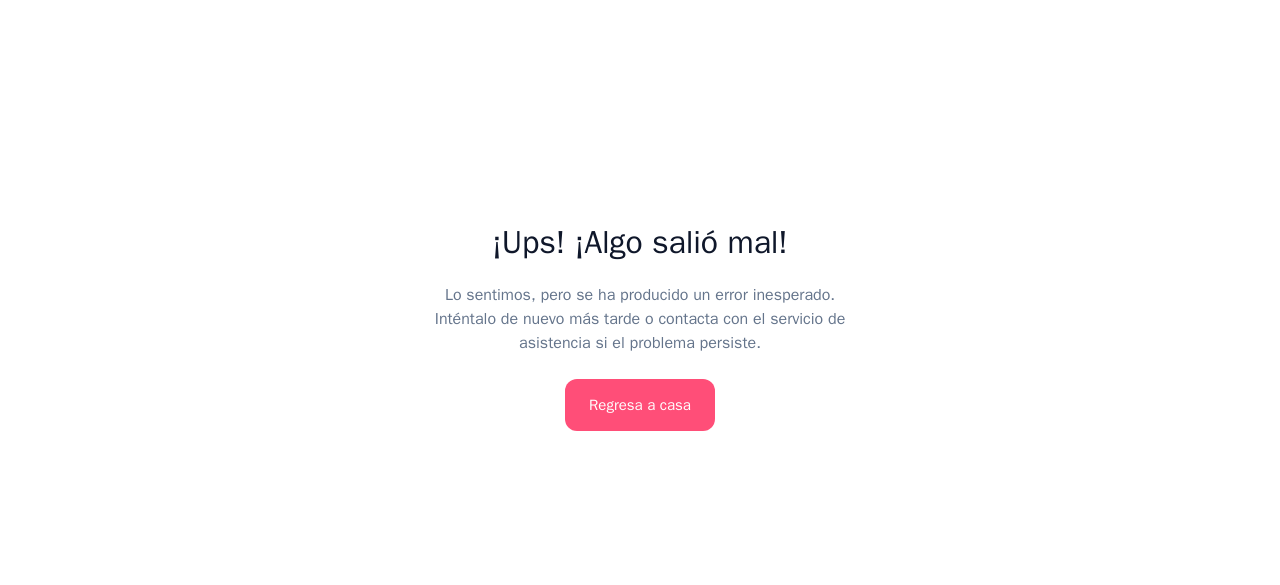click on "Regresa a casa" at bounding box center (640, 405) 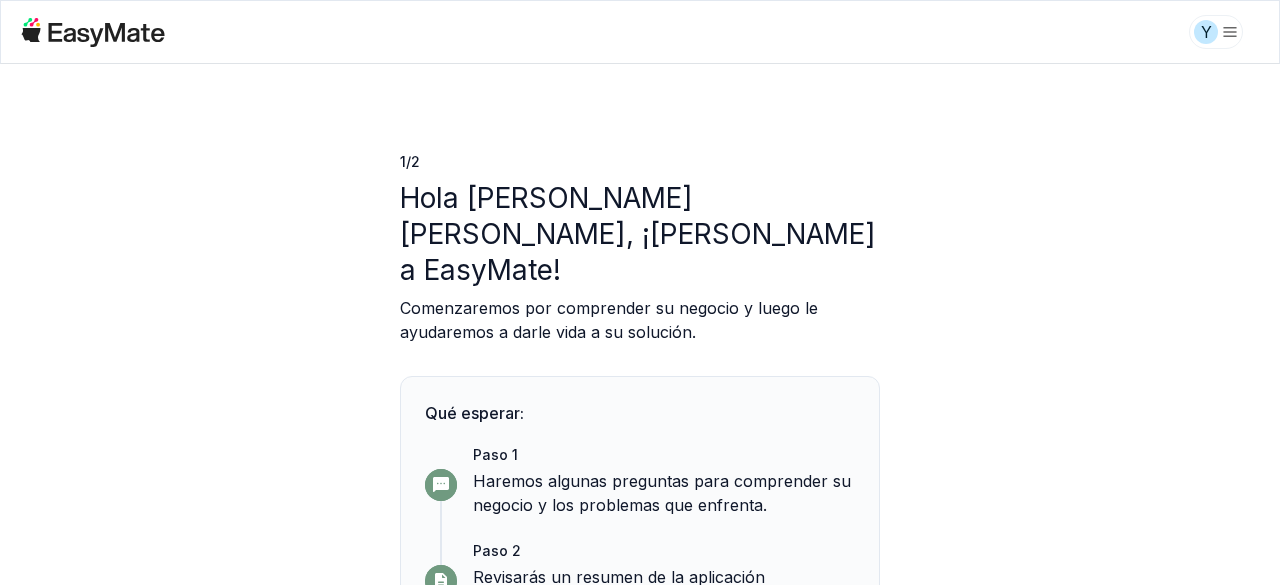 scroll, scrollTop: 0, scrollLeft: 0, axis: both 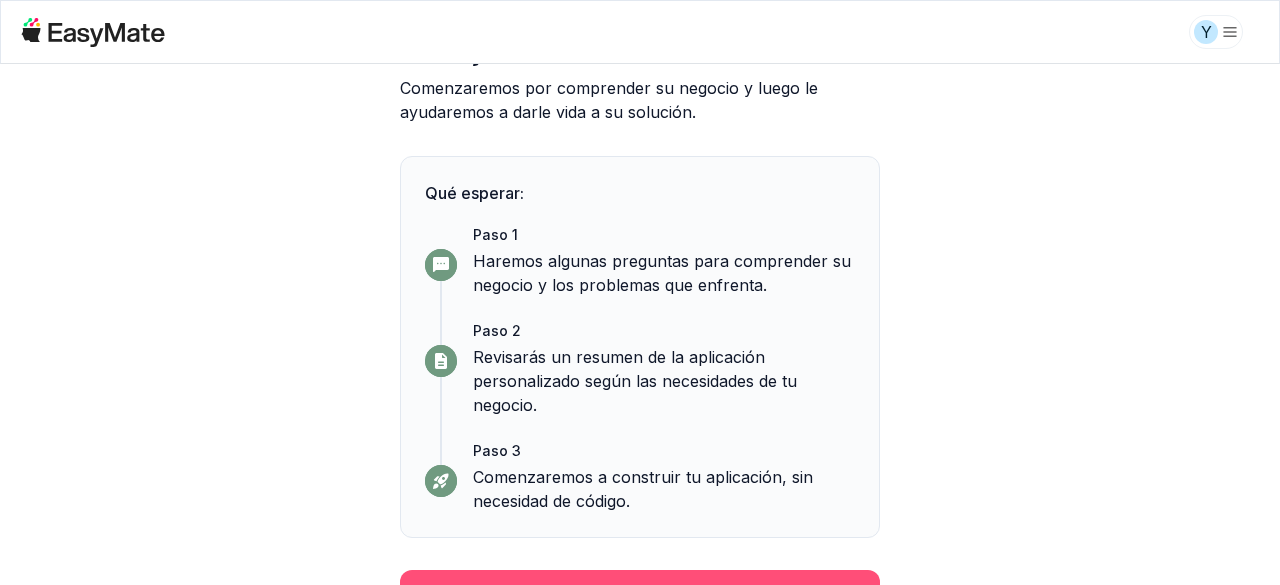 click on "Continuar" at bounding box center (640, 595) 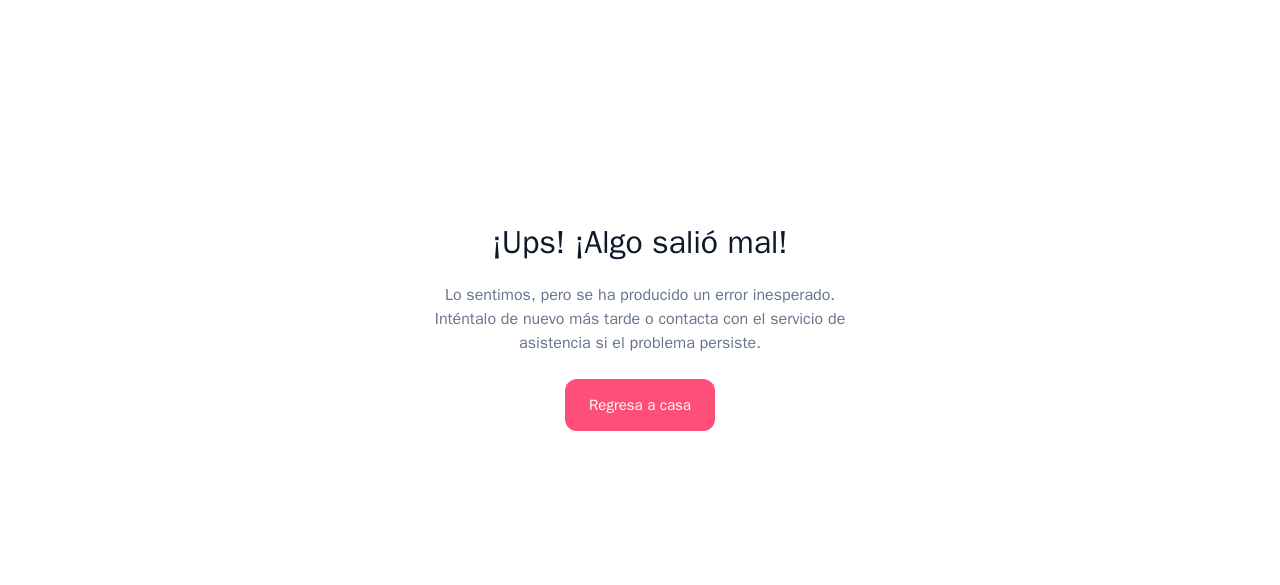 click on "Regresa a casa" at bounding box center [640, 405] 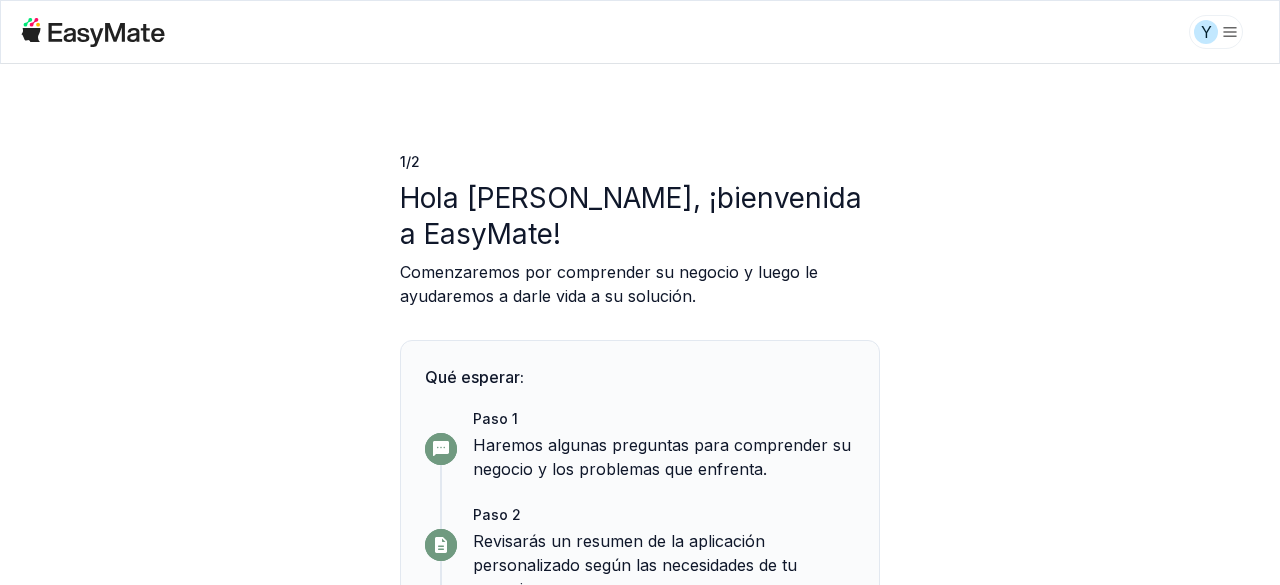 scroll, scrollTop: 0, scrollLeft: 0, axis: both 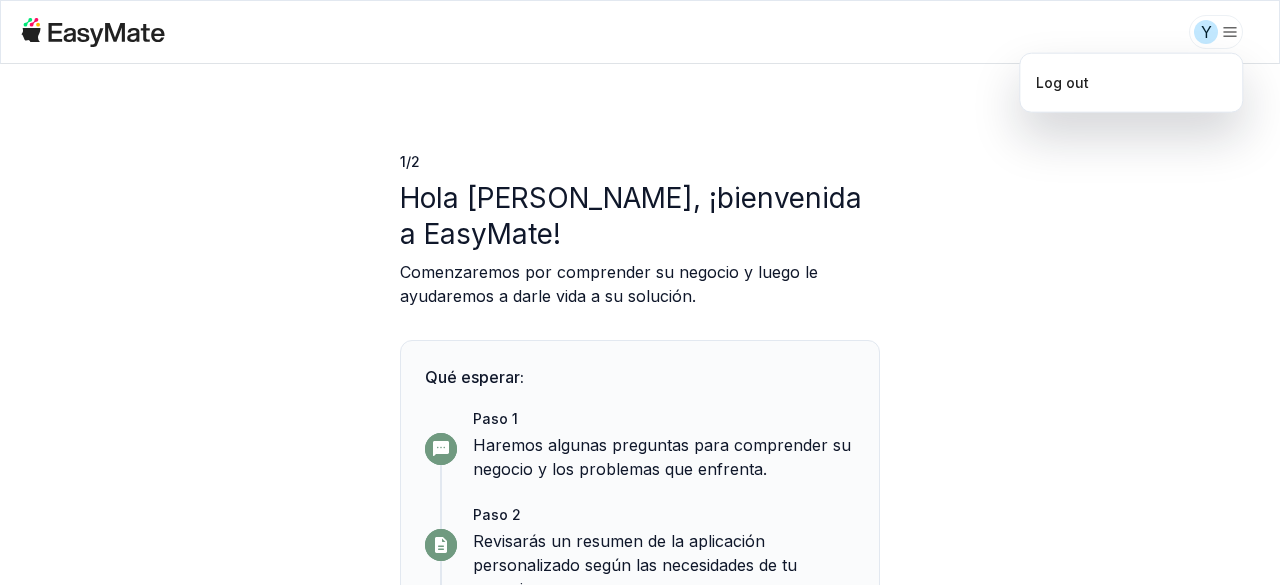 click on "Y 1  /  2 Hola yuriko andrea, ¡bienvenida a EasyMate! Comenzaremos por comprender su negocio y luego le ayudaremos a darle vida a su solución. Qué esperar: Paso 1 Haremos algunas preguntas para comprender su negocio y los problemas que enfrenta. Paso 2 Revisarás un resumen de la aplicación personalizado según las necesidades de tu negocio. Paso 3 Comenzaremos a construir tu aplicación, sin necesidad de código. Continuar Texto original Valora esta traducción Tu opinión servirá para ayudar a mejorar el Traductor de Google
Log out" at bounding box center (640, 292) 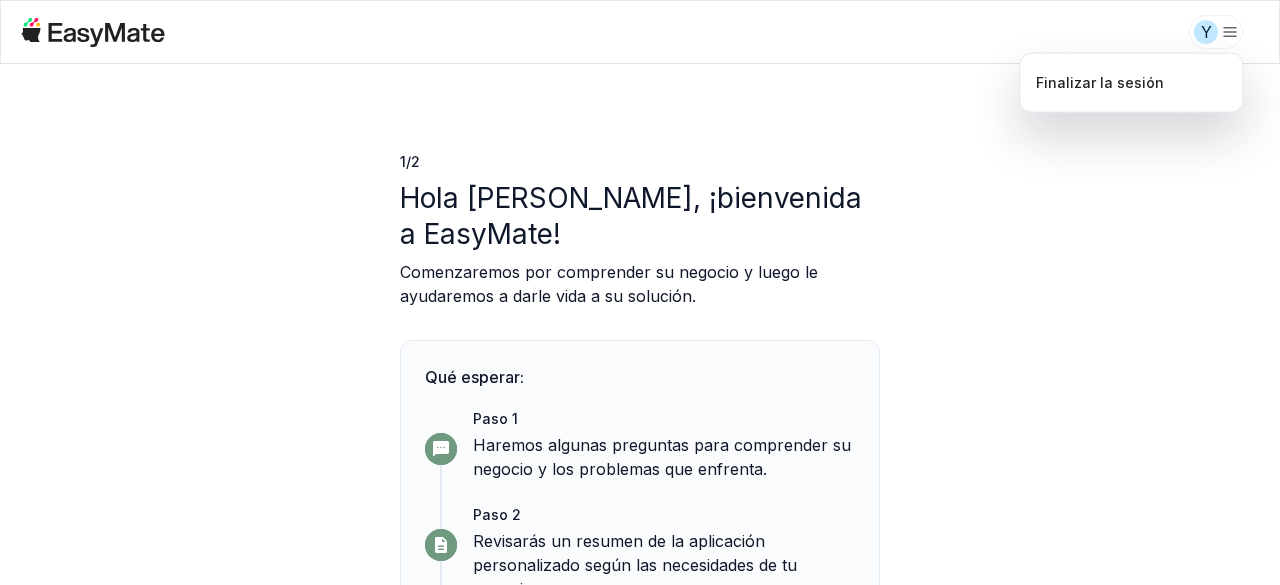 click on "Y 1  /  2 Hola yuriko andrea, ¡bienvenida a EasyMate! Comenzaremos por comprender su negocio y luego le ayudaremos a darle vida a su solución. Qué esperar: Paso 1 Haremos algunas preguntas para comprender su negocio y los problemas que enfrenta. Paso 2 Revisarás un resumen de la aplicación personalizado según las necesidades de tu negocio. Paso 3 Comenzaremos a construir tu aplicación, sin necesidad de código. Continuar Texto original Valora esta traducción Tu opinión servirá para ayudar a mejorar el Traductor de Google
Finalizar la sesión" at bounding box center (640, 292) 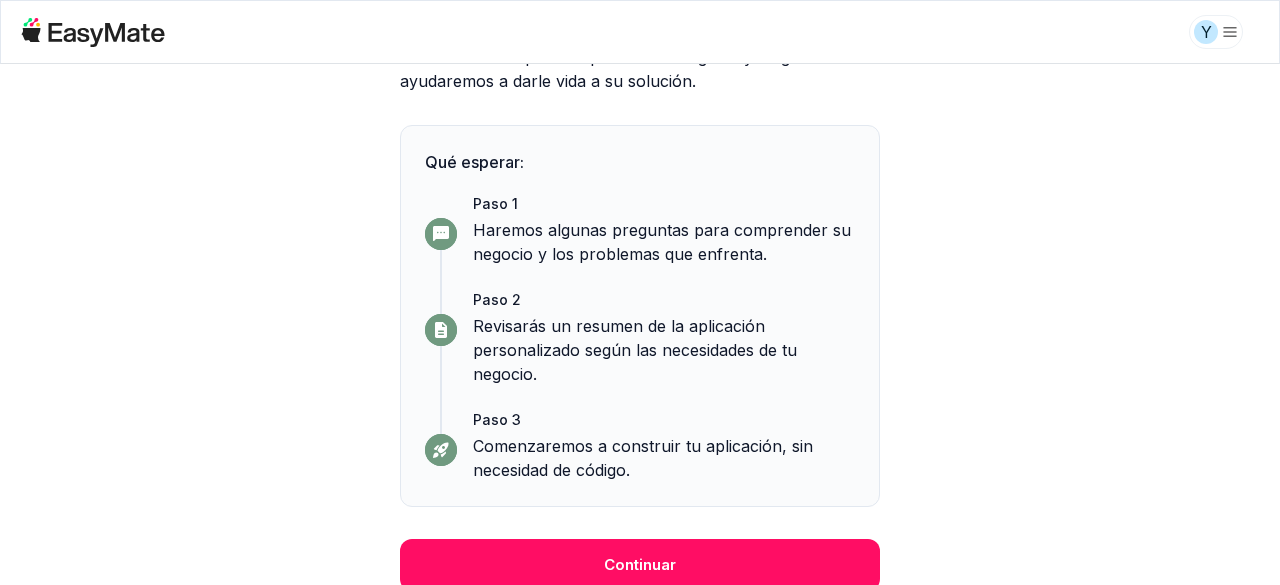 scroll, scrollTop: 220, scrollLeft: 0, axis: vertical 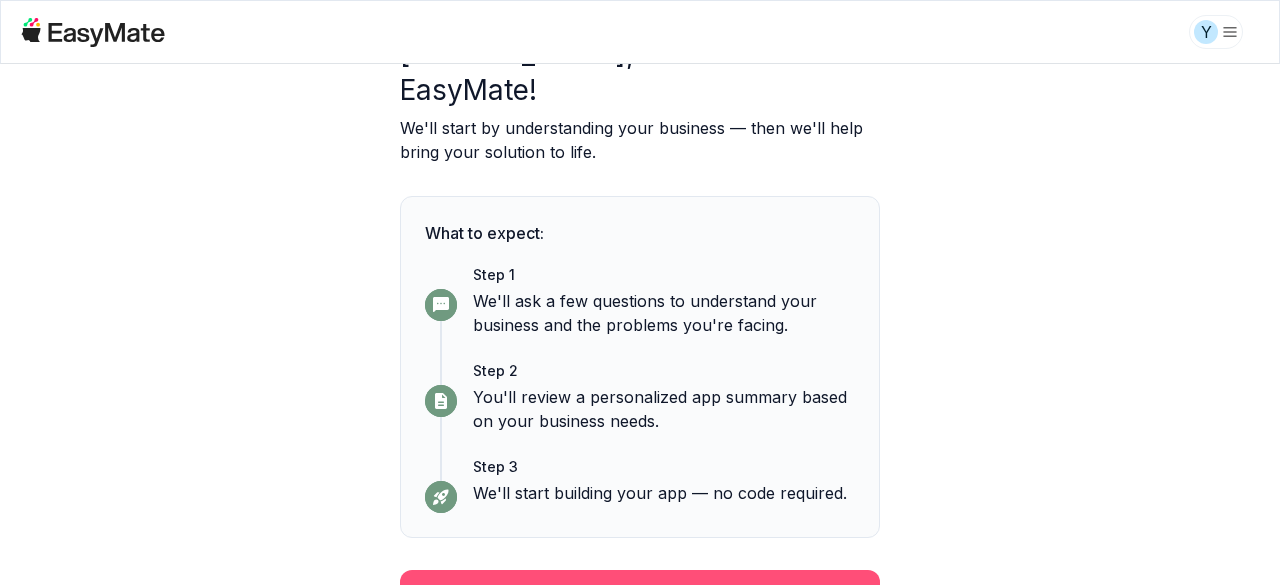 click on "Continue" at bounding box center [640, 596] 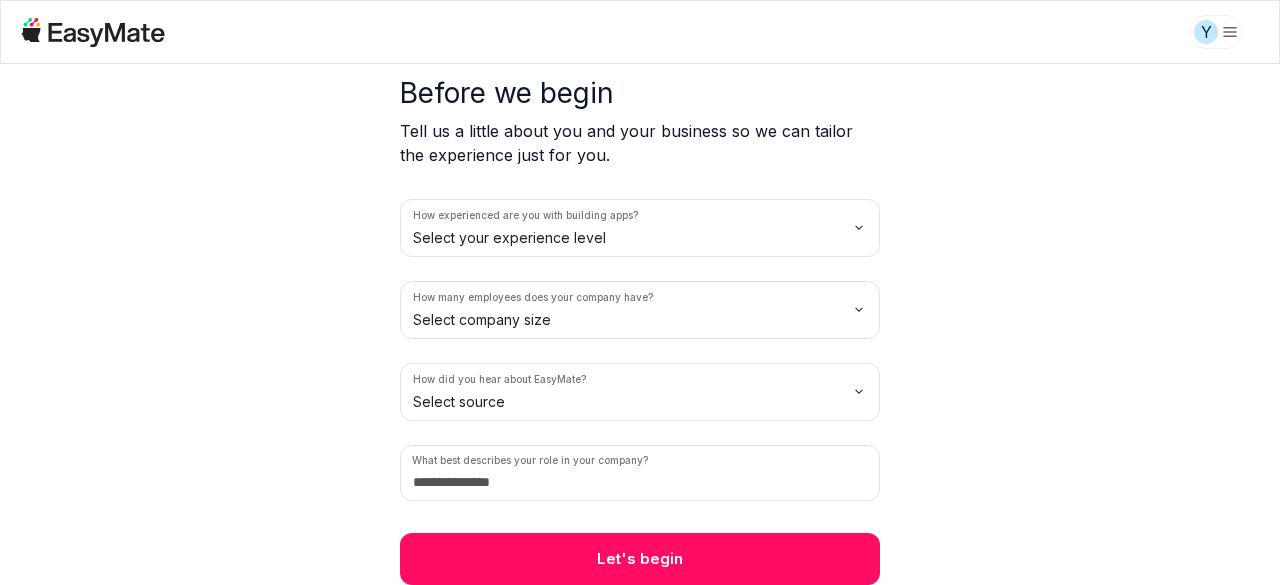 scroll, scrollTop: 0, scrollLeft: 0, axis: both 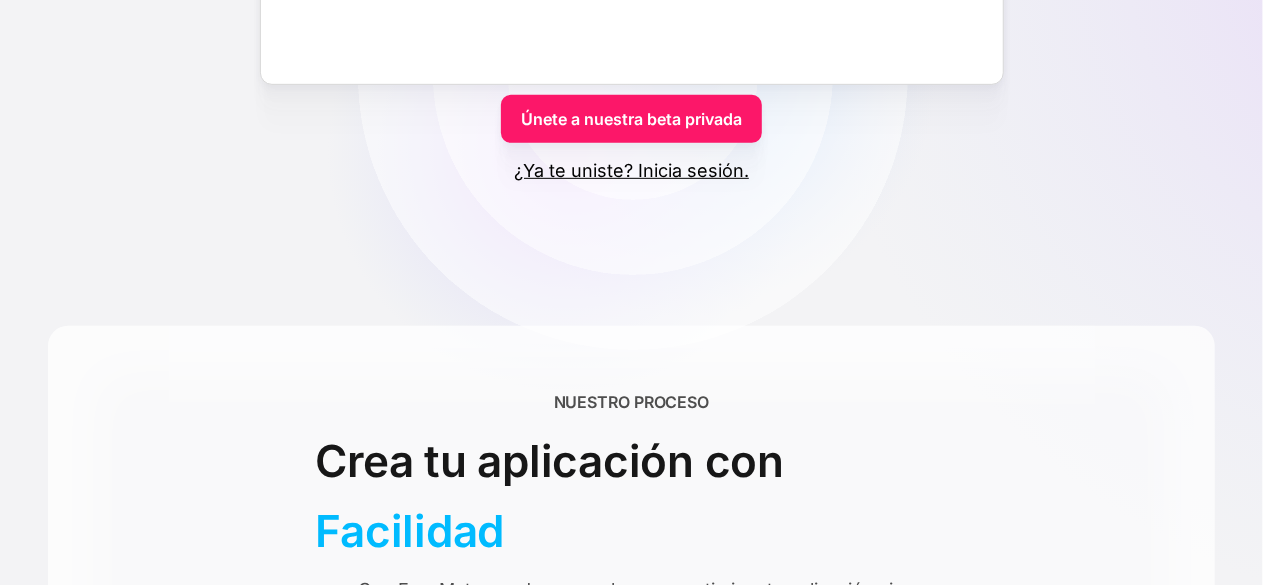 click on "¿Ya te uniste? Inicia sesión." at bounding box center (631, 170) 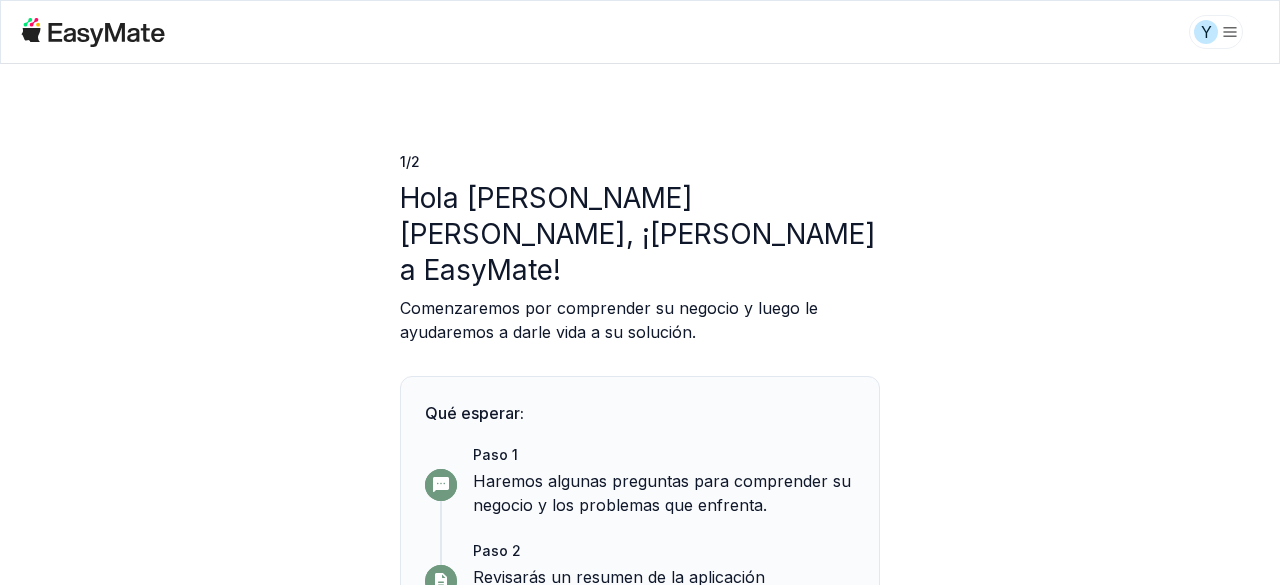 scroll, scrollTop: 0, scrollLeft: 0, axis: both 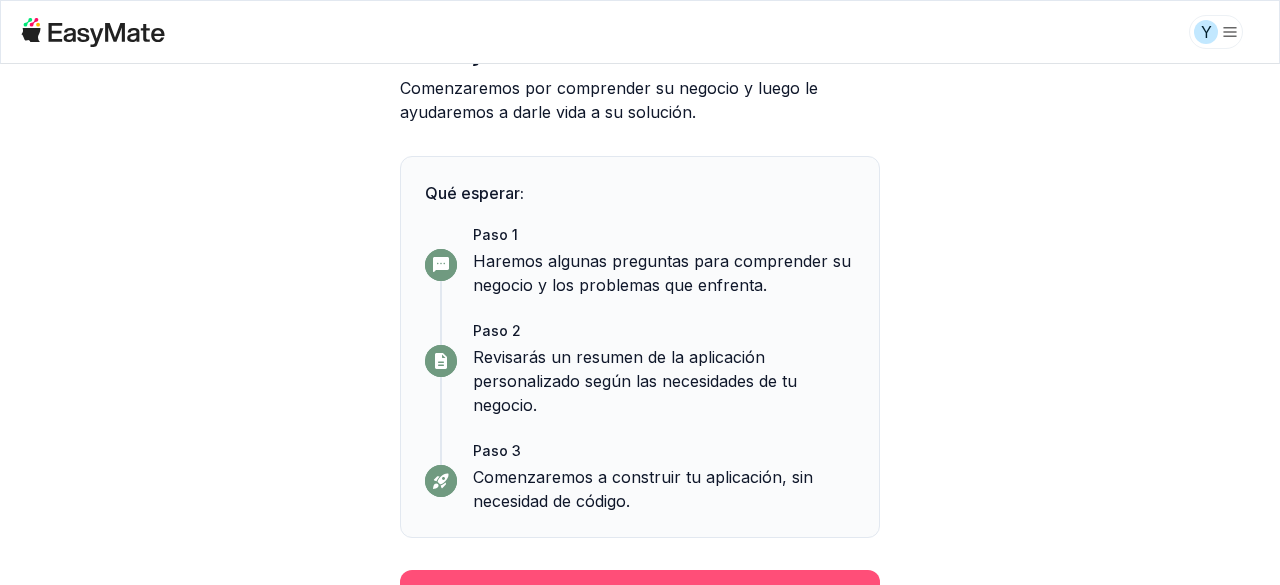 click on "Continuar" at bounding box center [640, 596] 